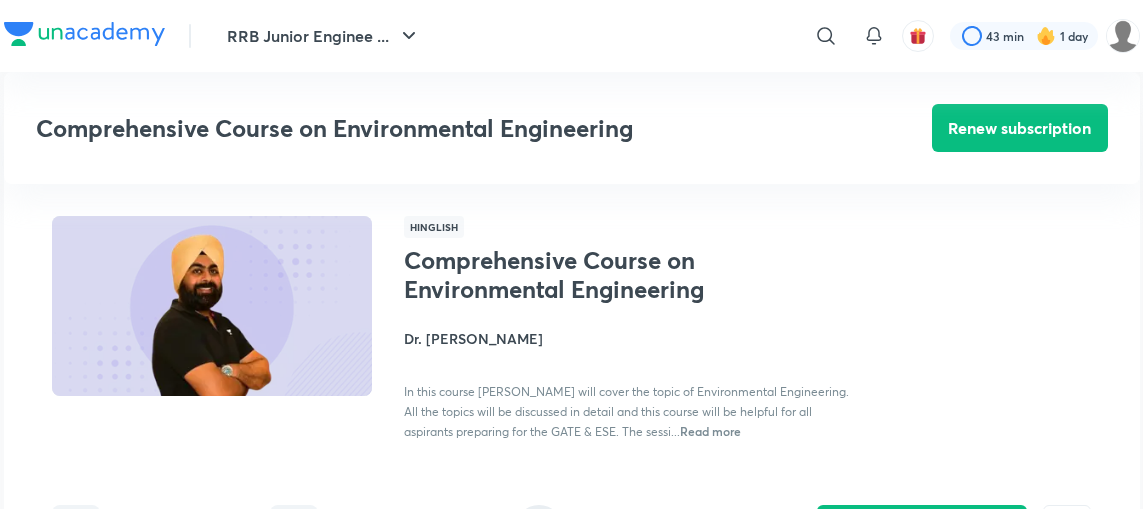 scroll, scrollTop: 885, scrollLeft: 0, axis: vertical 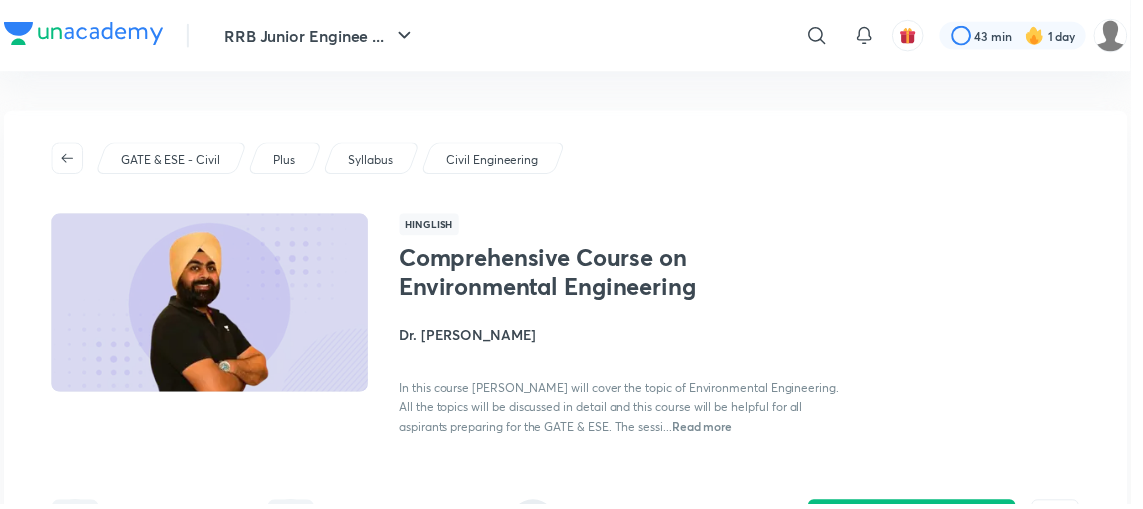 click 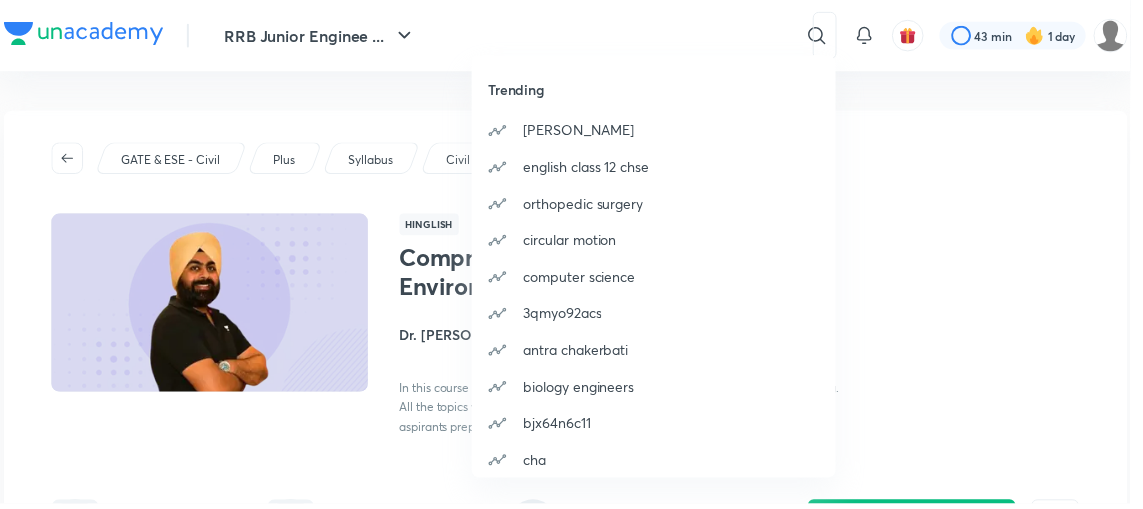 click on "Trending jatin english class 12 chse orthopedic surgery circular motion computer science 3qmyo92acs antra chakerbati biology engineers bjx64n6c11 cha" at bounding box center [661, 269] 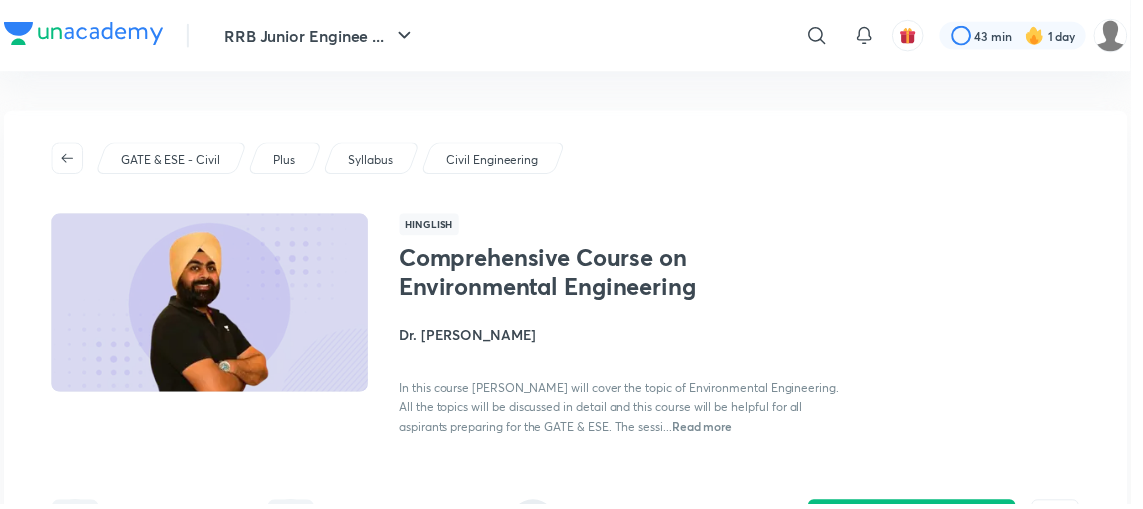 click 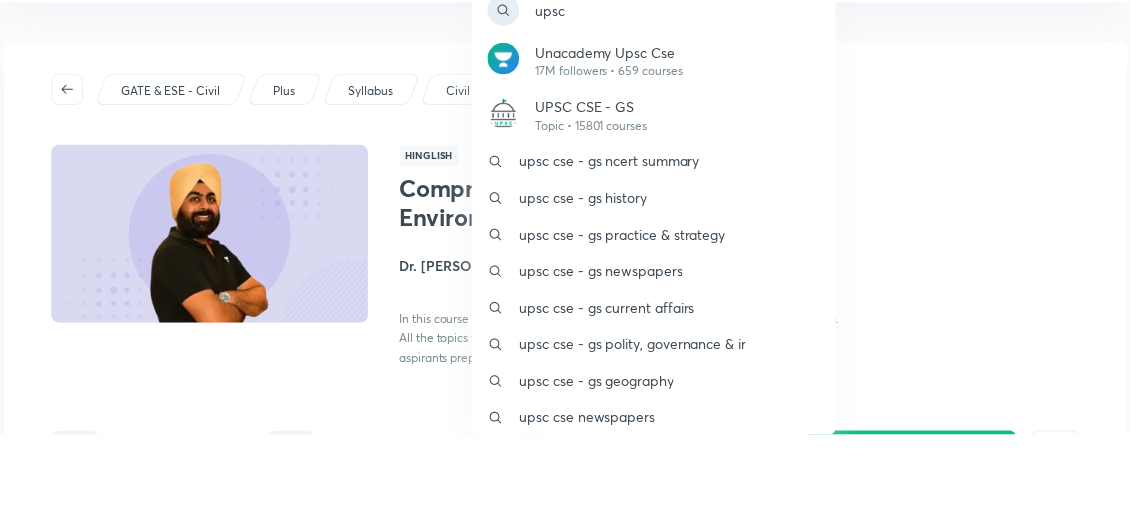 type on "Upsc" 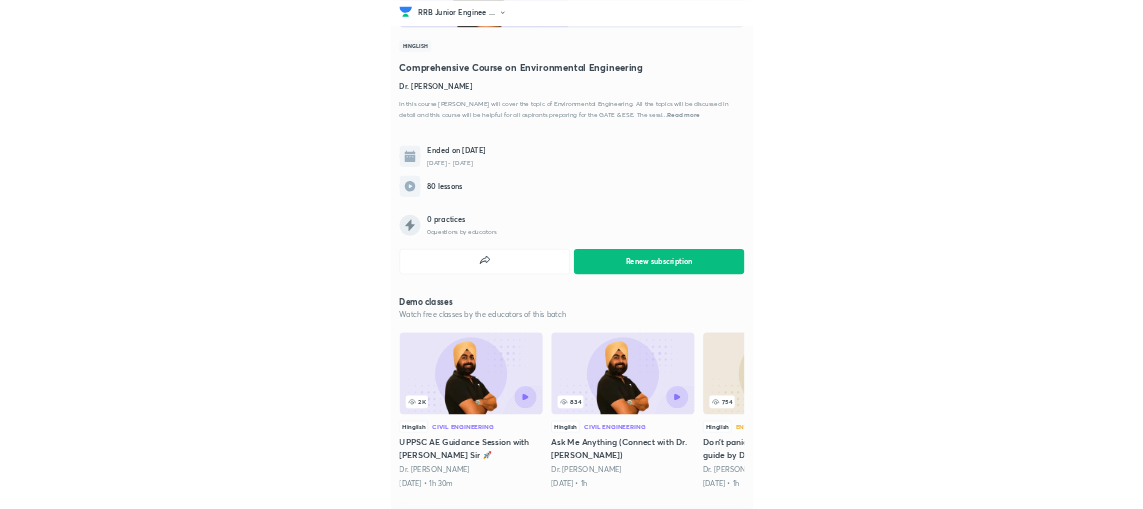 scroll, scrollTop: 336, scrollLeft: 0, axis: vertical 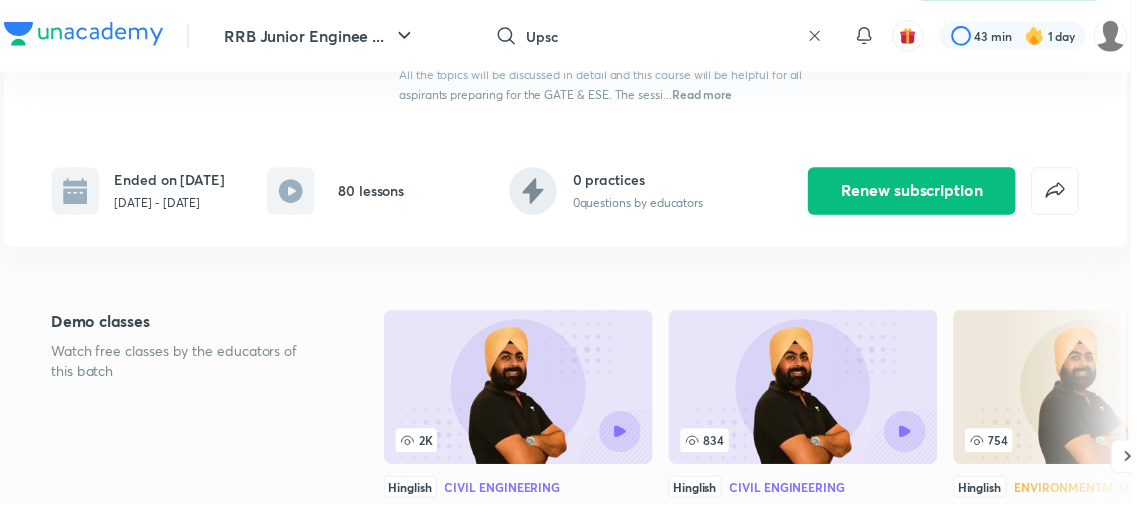 click 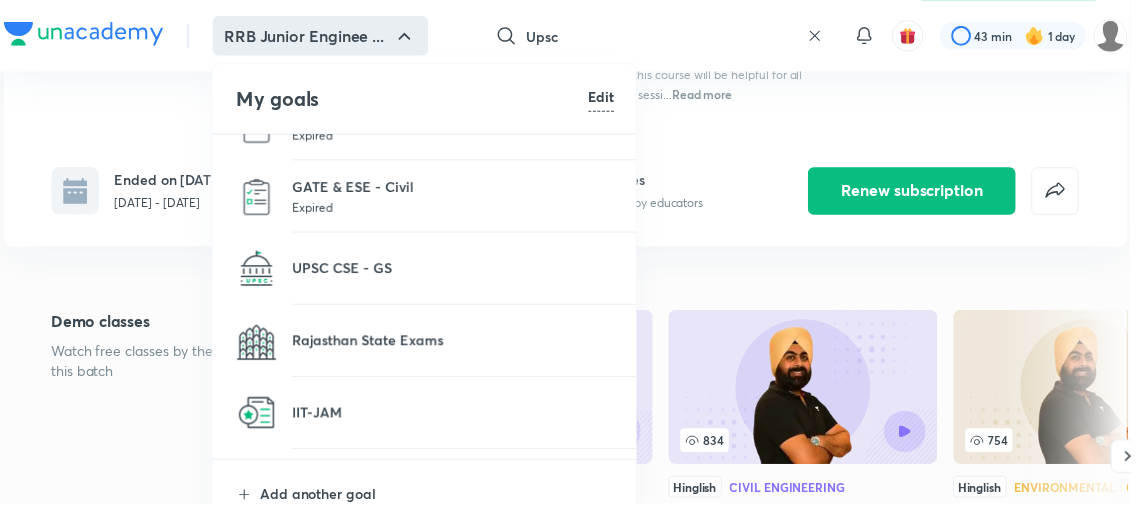 scroll, scrollTop: 182, scrollLeft: 0, axis: vertical 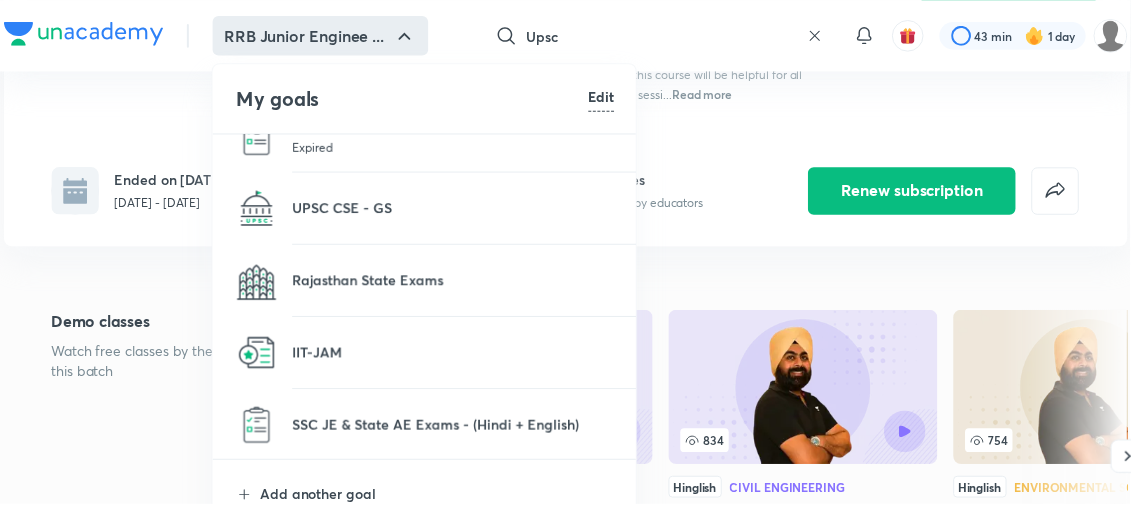click on "UPSC CSE - GS" at bounding box center [430, 210] 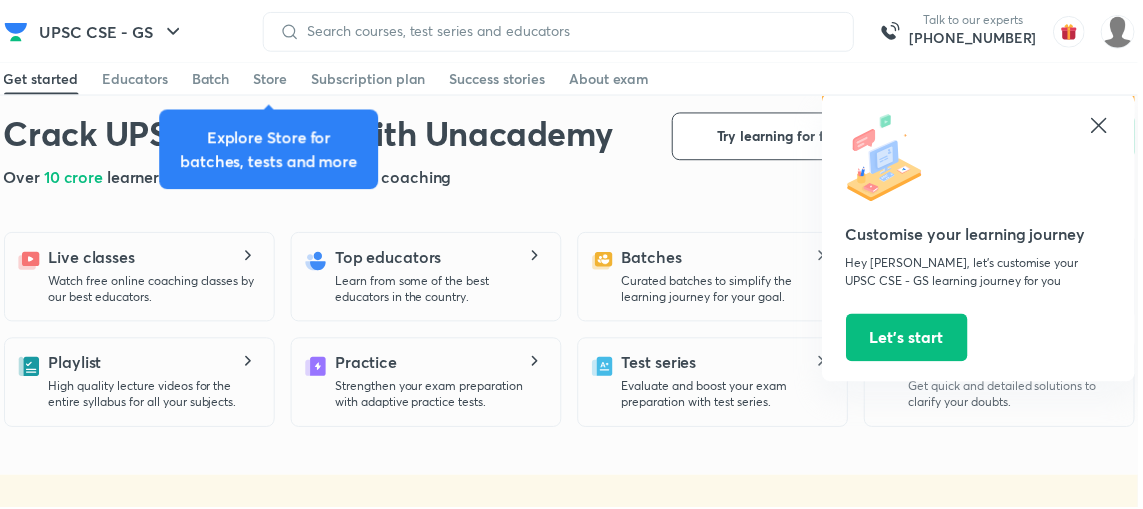 scroll, scrollTop: 421, scrollLeft: 0, axis: vertical 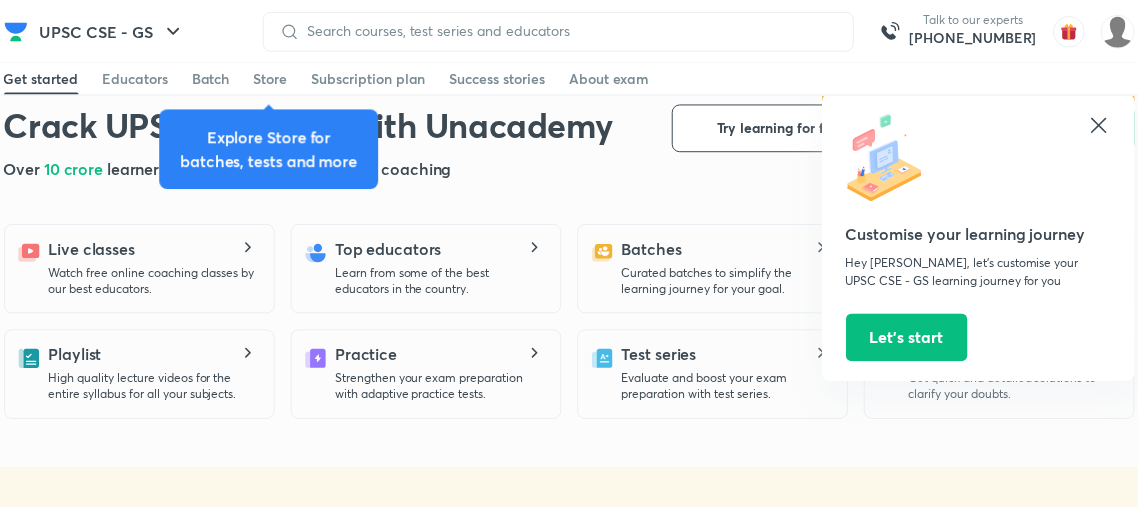 click on "Batches Curated batches to simplify the learning journey for your goal." at bounding box center [730, 268] 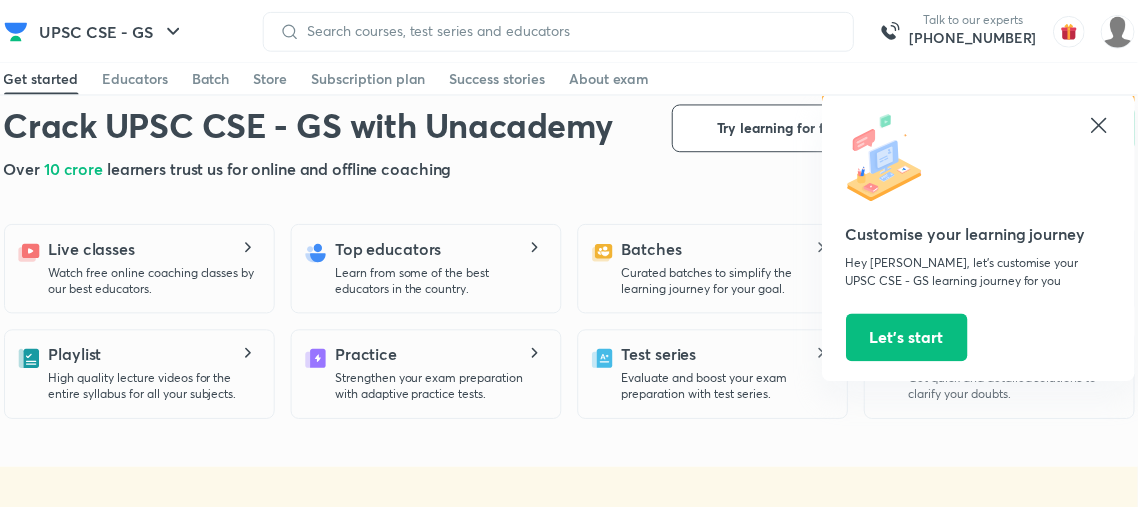 click at bounding box center (983, 160) 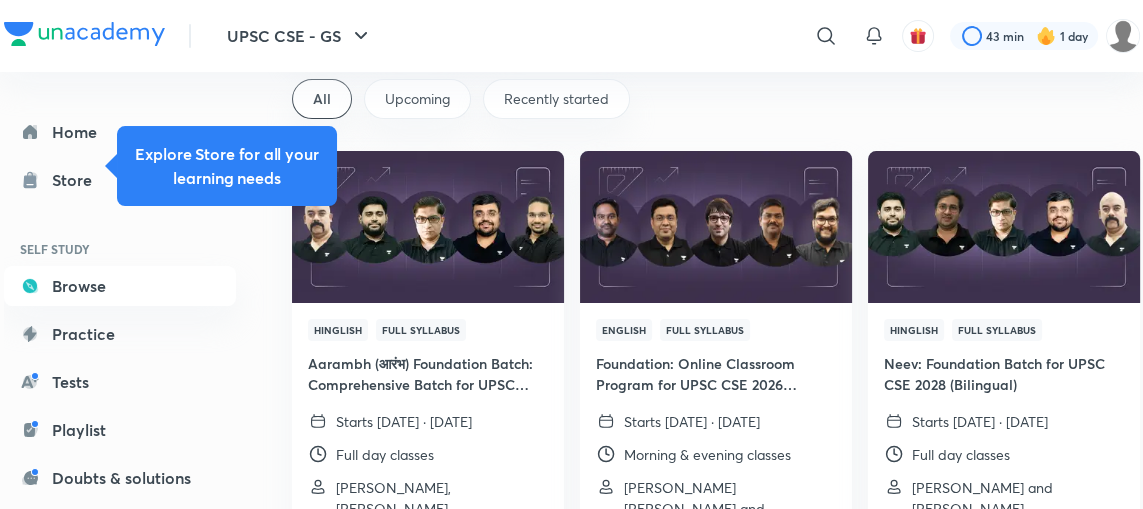 scroll, scrollTop: 140, scrollLeft: 0, axis: vertical 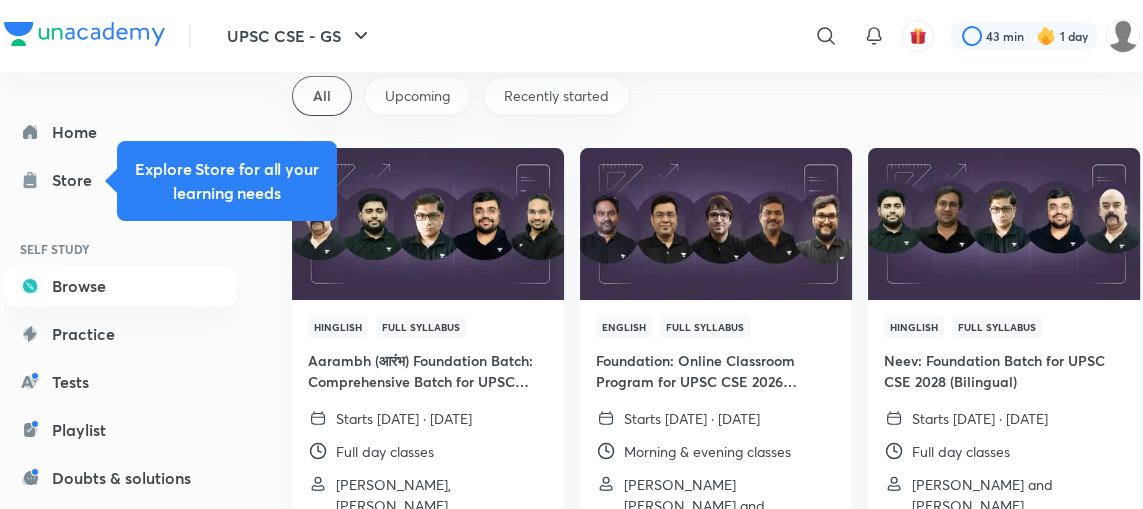 click at bounding box center [715, 223] 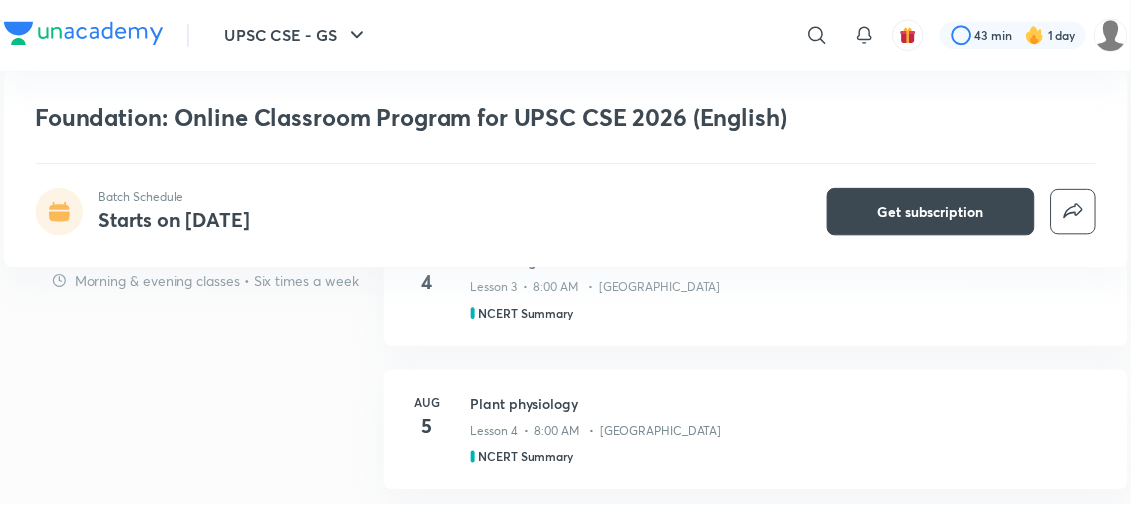 scroll, scrollTop: 1282, scrollLeft: 0, axis: vertical 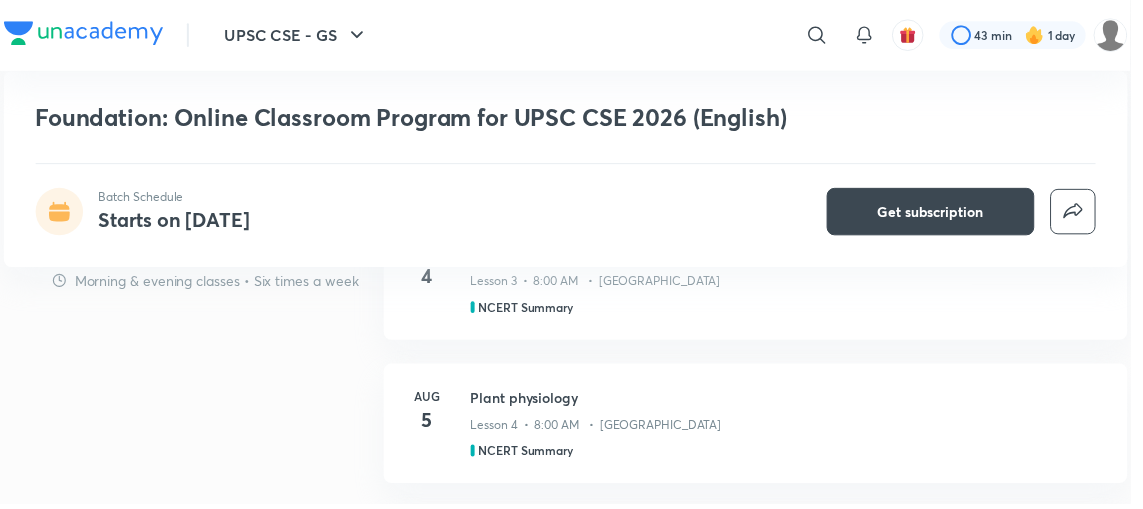 click on "Lesson 4  •  8:00 AM   •  Himabindu" at bounding box center (796, 426) 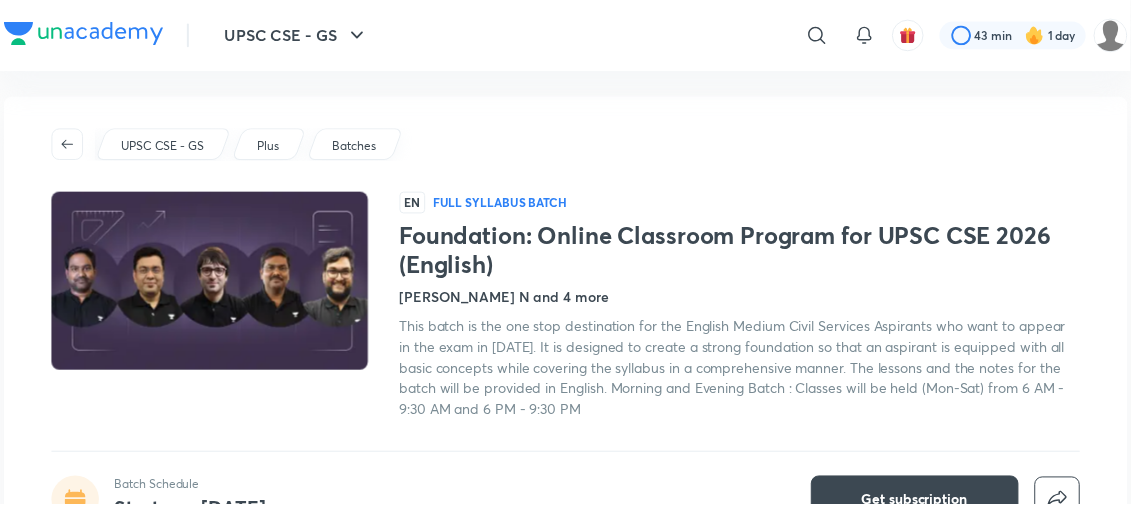 scroll, scrollTop: 0, scrollLeft: 0, axis: both 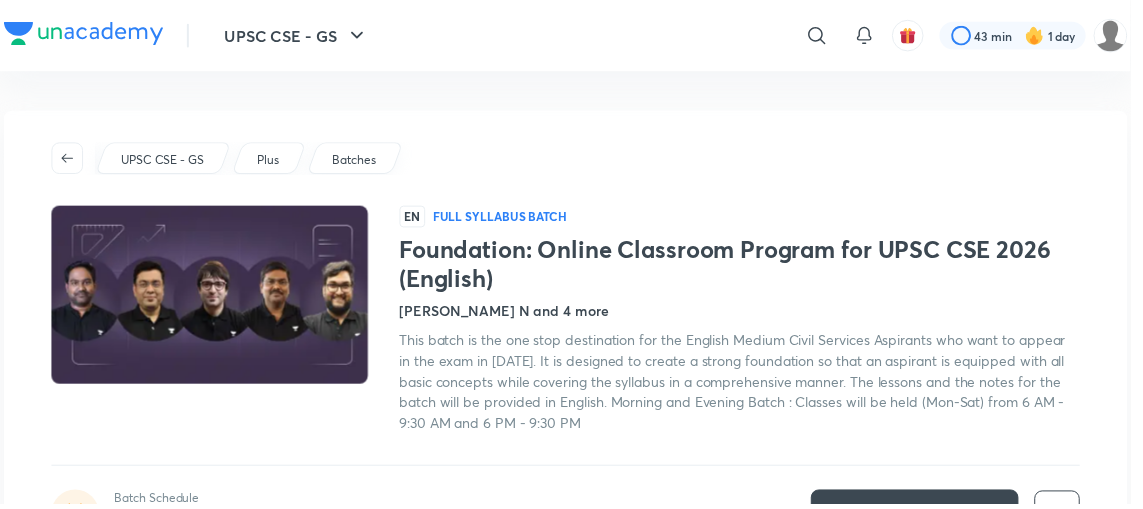 click 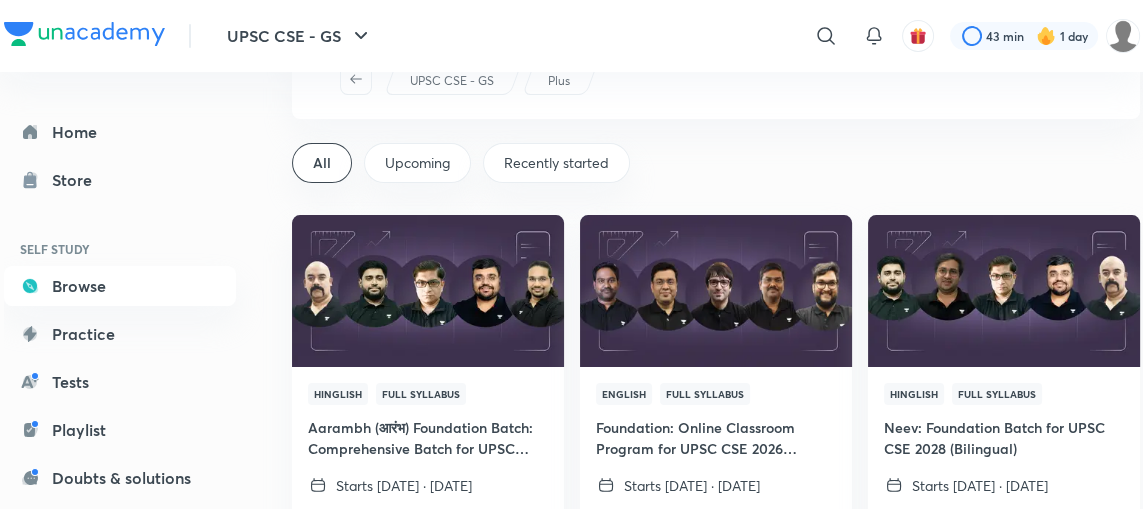 scroll, scrollTop: 0, scrollLeft: 0, axis: both 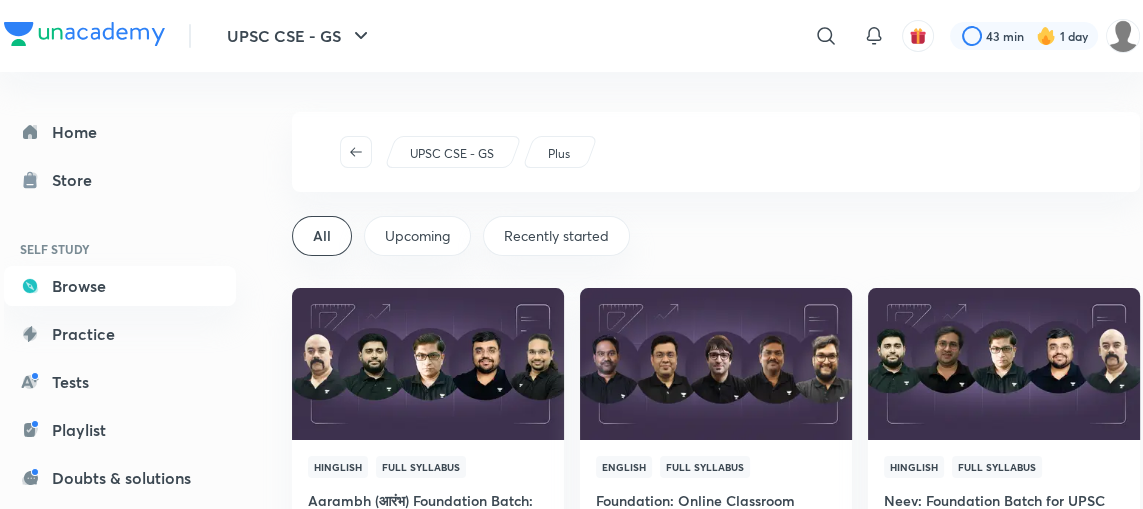 click 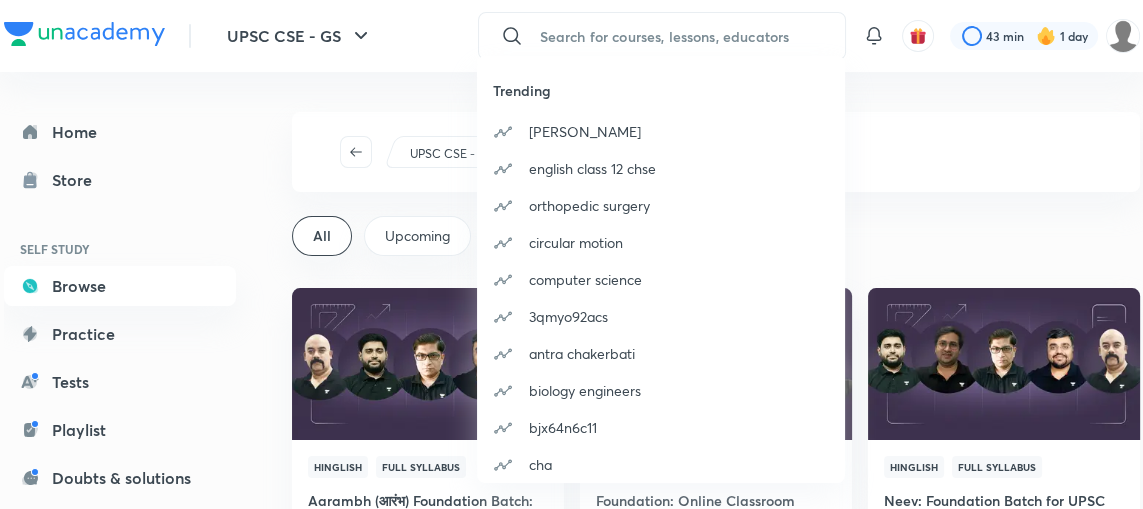type on "D" 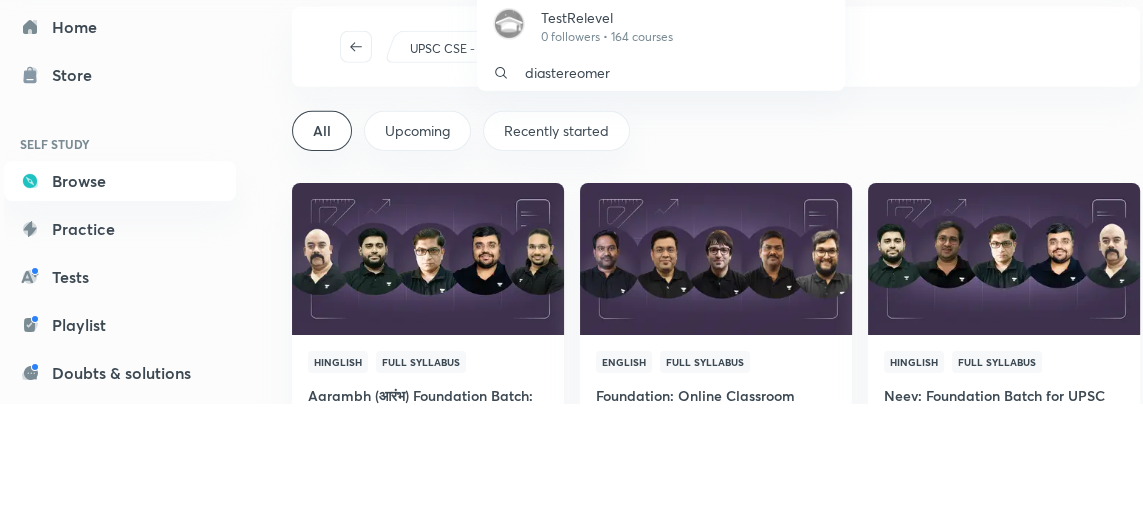 type on "Diaster" 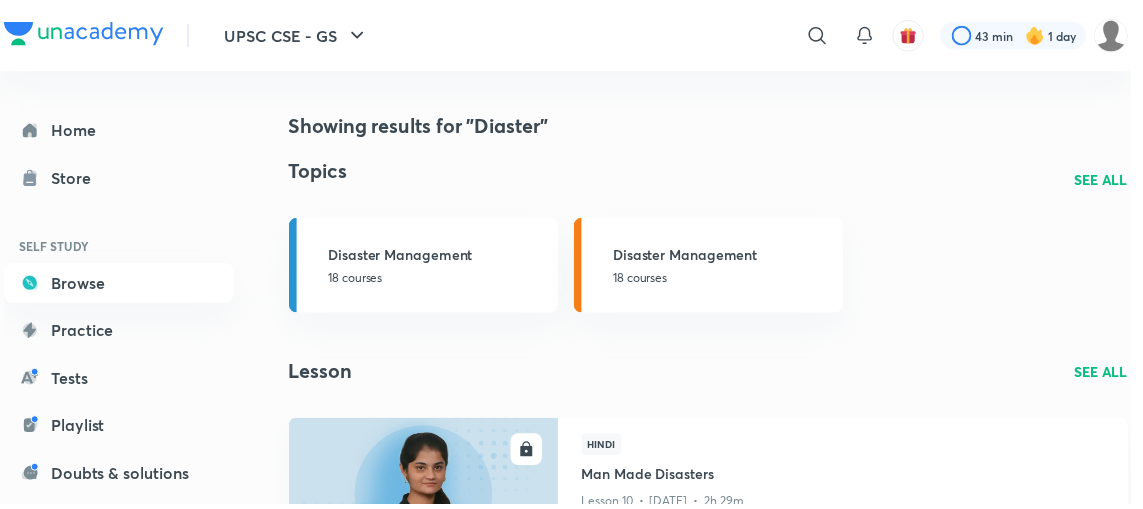 click on "18 courses" at bounding box center [730, 281] 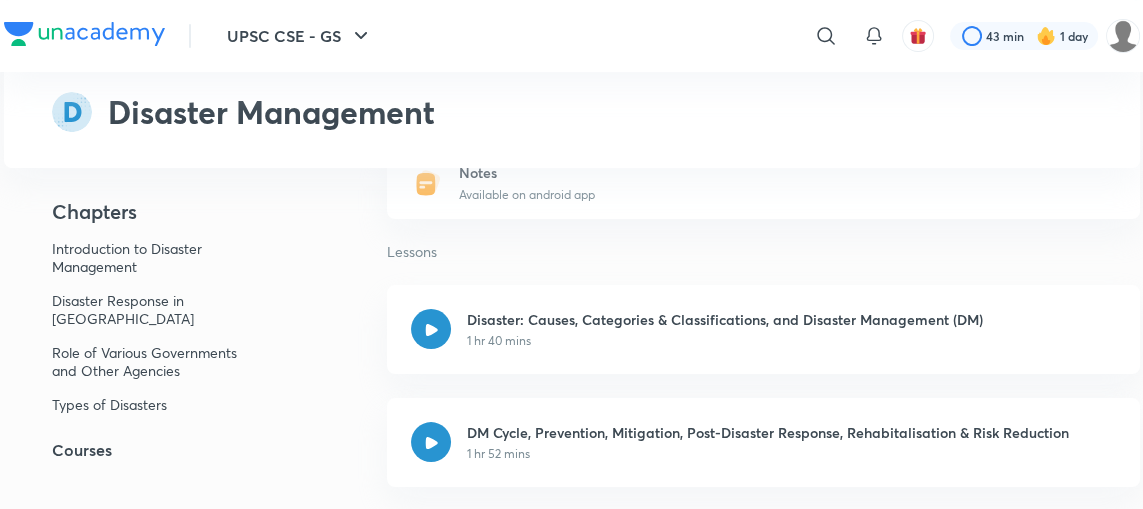 scroll, scrollTop: 430, scrollLeft: 0, axis: vertical 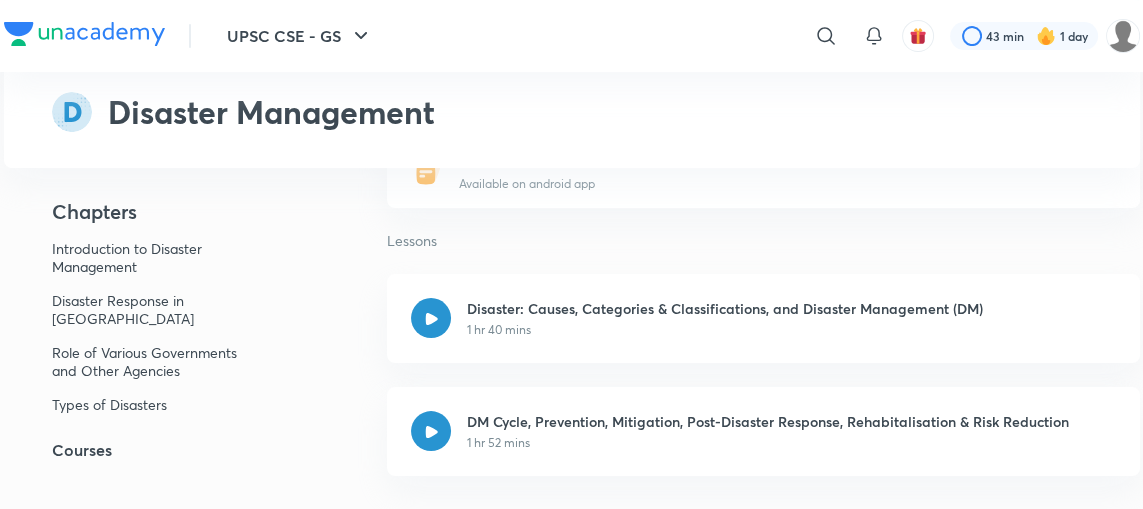 click on "Disaster: Causes, Categories & Classifications, and Disaster Management (DM) 1 hr 40 mins" at bounding box center (697, 318) 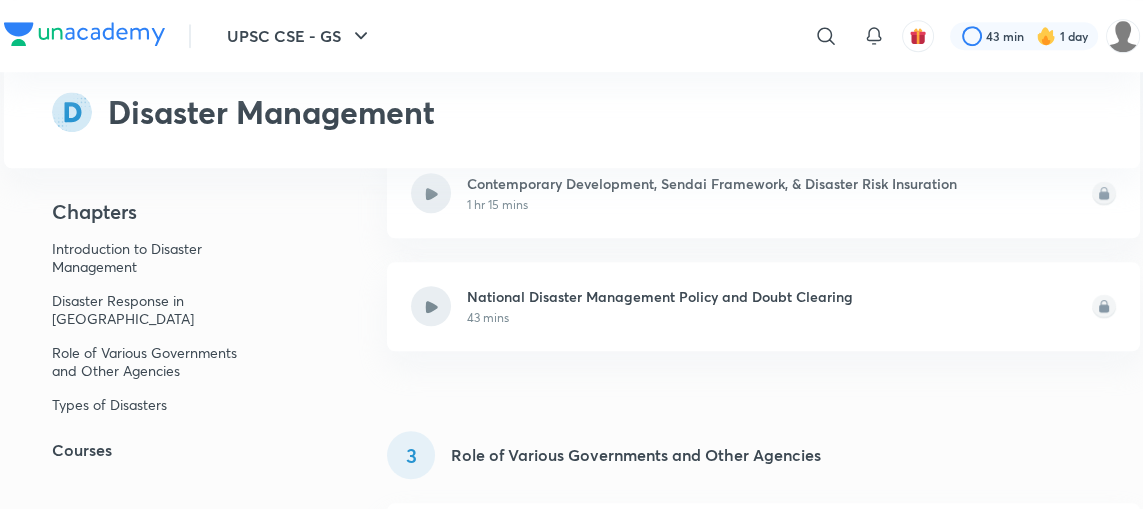 scroll, scrollTop: 1657, scrollLeft: 0, axis: vertical 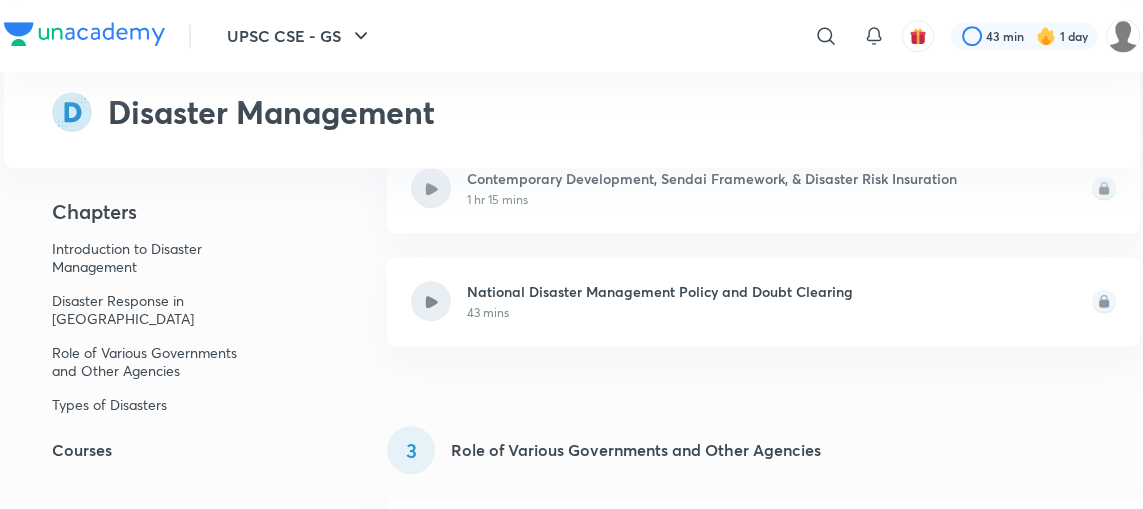 click on "National Disaster Management Policy and Doubt Clearing  43 mins" at bounding box center [632, 301] 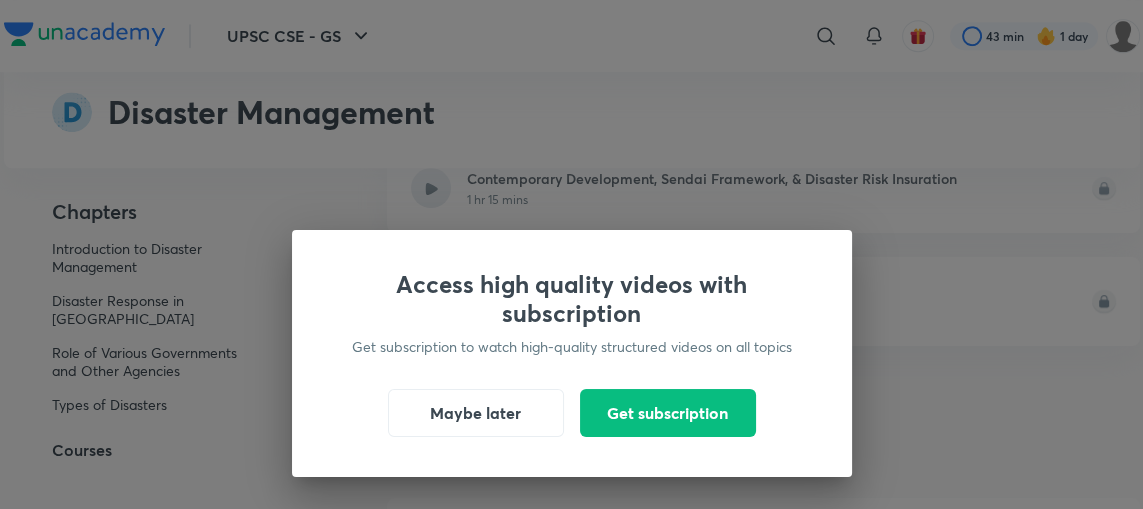 click on "Maybe later" at bounding box center [476, 413] 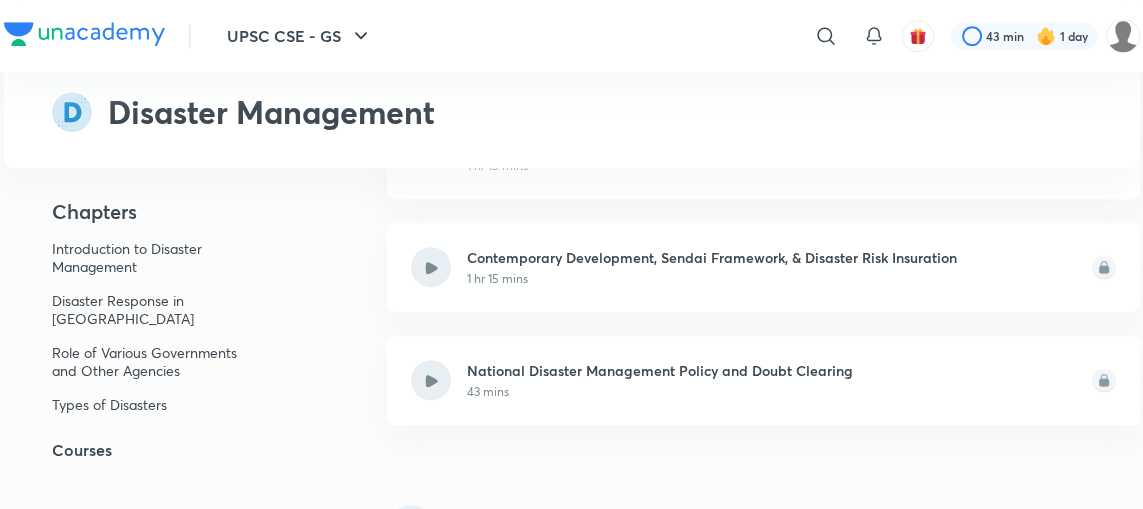 scroll, scrollTop: 1578, scrollLeft: 0, axis: vertical 